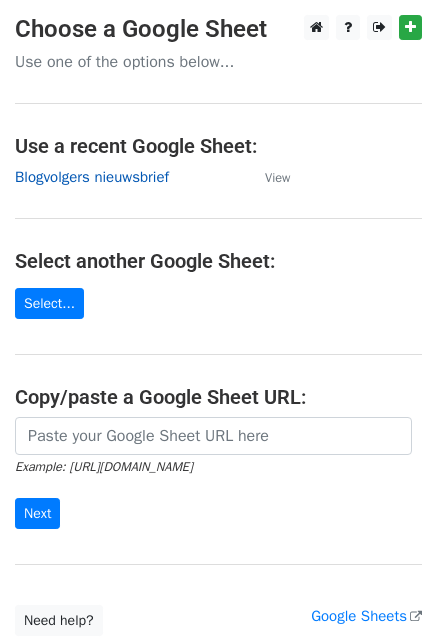 scroll, scrollTop: 0, scrollLeft: 0, axis: both 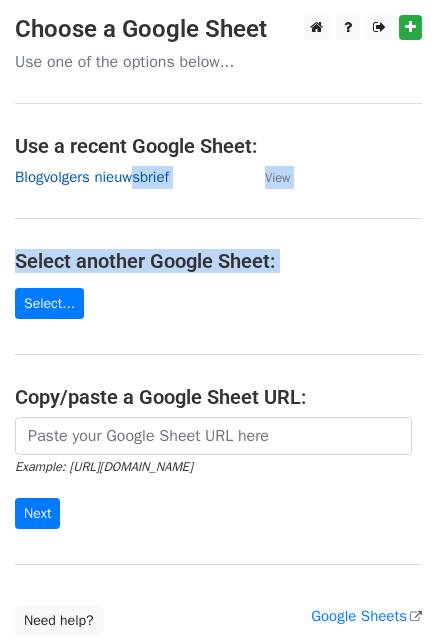 click on "Choose a Google Sheet
Use one of the options below...
Use a recent Google Sheet:
Blogvolgers nieuwsbrief
View
Select another Google Sheet:
Select...
Copy/paste a Google Sheet URL:
Example:
https://docs.google.com/spreadsheets/d/abc/edit
Next
Google Sheets
Need help?
Help
×
Why do I need to copy/paste a Google Sheet URL?
Normally, MergeMail would show you a list of your Google Sheets to choose from, but because you didn't allow MergeMail access to your Google Drive, it cannot show you a list of your Google Sheets. You can read more about permissions in our  support pages .
If you'd like to see a list of your Google Sheets, you'll need to  sign out of MergeMail  and then sign back in and allow access to your Google Drive.
Are your recipients in a CSV or Excel file?
Import your CSV or Excel file into a Google Sheet  then try again.
Need help with something else?" at bounding box center (218, 325) 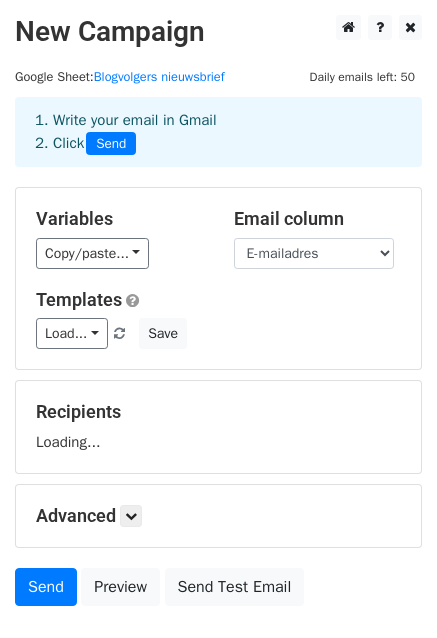 scroll, scrollTop: 0, scrollLeft: 0, axis: both 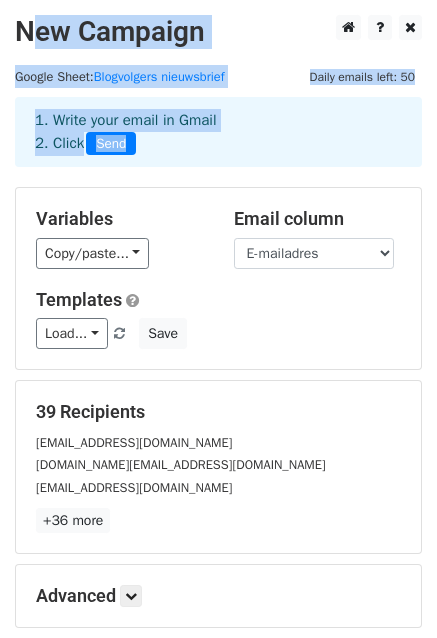 drag, startPoint x: 0, startPoint y: 0, endPoint x: 32, endPoint y: -37, distance: 48.9183 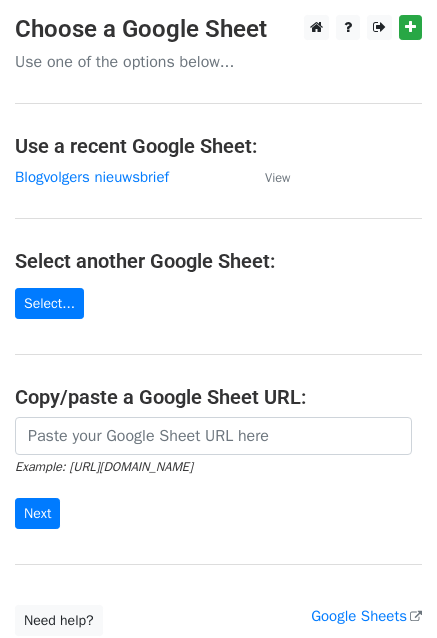 scroll, scrollTop: 0, scrollLeft: 0, axis: both 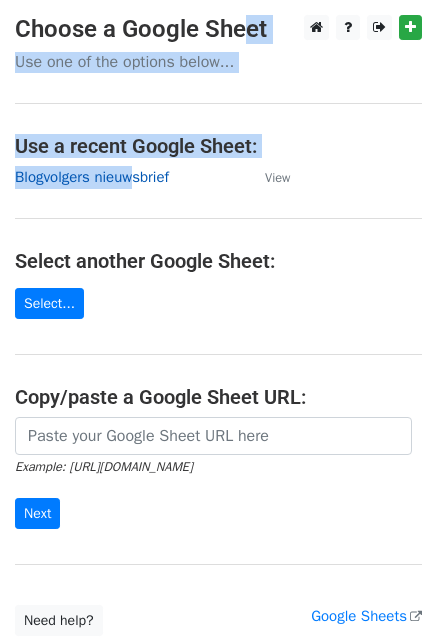 drag, startPoint x: 234, startPoint y: 35, endPoint x: 147, endPoint y: 175, distance: 164.83022 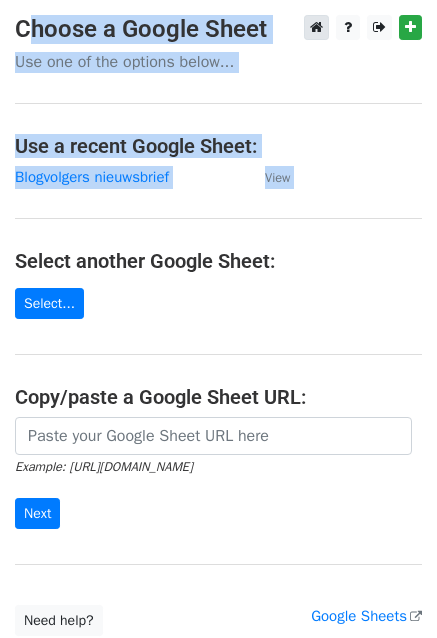 drag, startPoint x: 320, startPoint y: 200, endPoint x: 320, endPoint y: 25, distance: 175 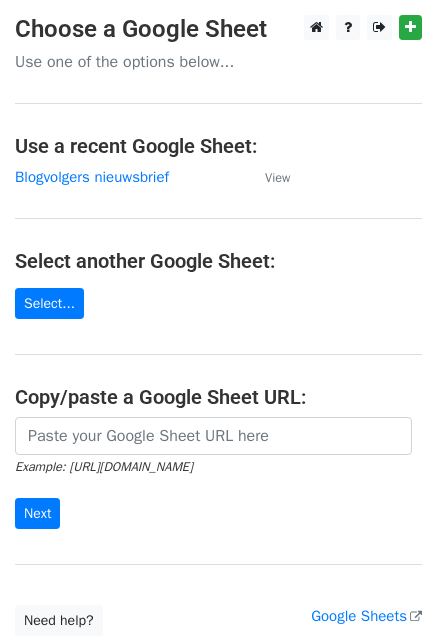 drag, startPoint x: 334, startPoint y: 300, endPoint x: 444, endPoint y: 233, distance: 128.7983 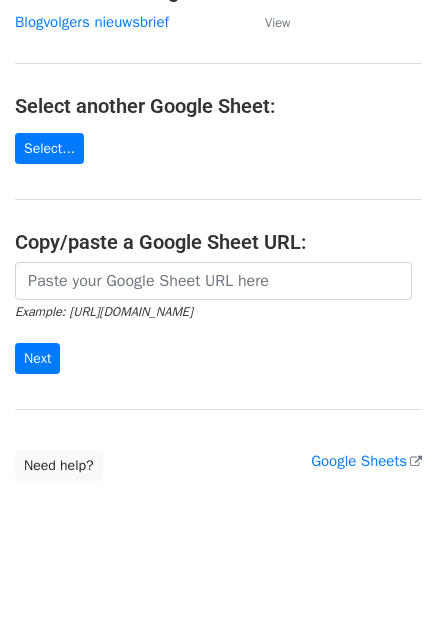 scroll, scrollTop: 0, scrollLeft: 0, axis: both 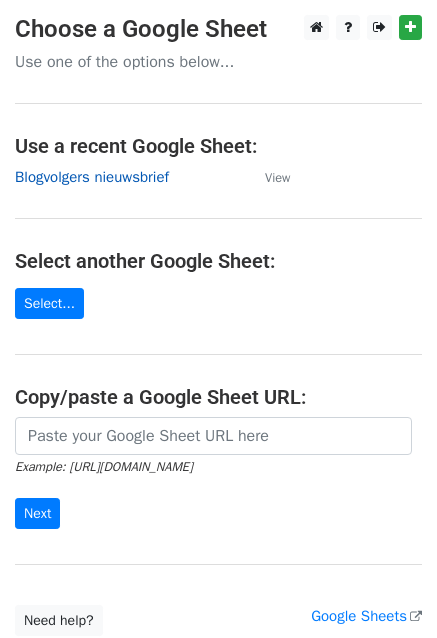 click on "Blogvolgers nieuwsbrief" at bounding box center (92, 177) 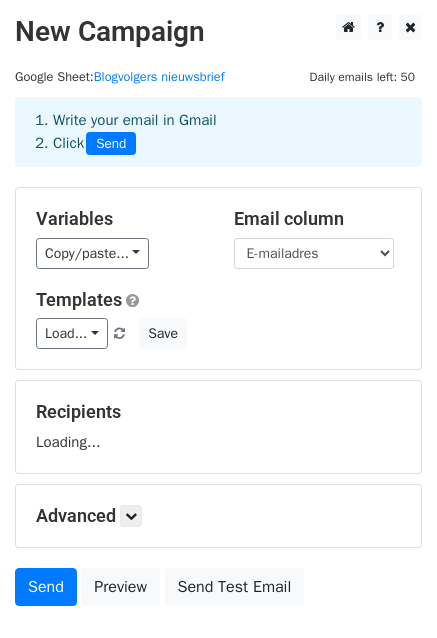scroll, scrollTop: 0, scrollLeft: 0, axis: both 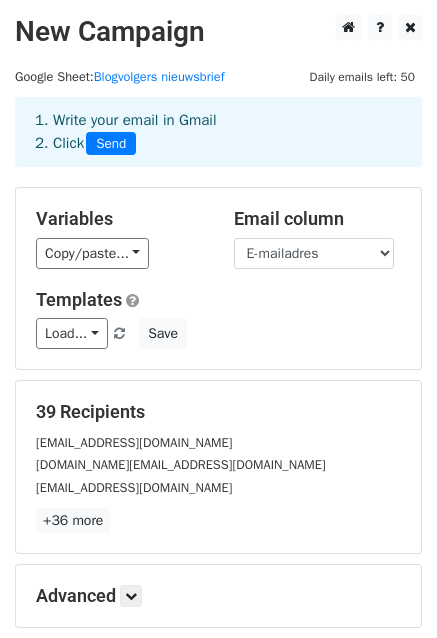 drag, startPoint x: 0, startPoint y: 0, endPoint x: 214, endPoint y: 413, distance: 465.1505 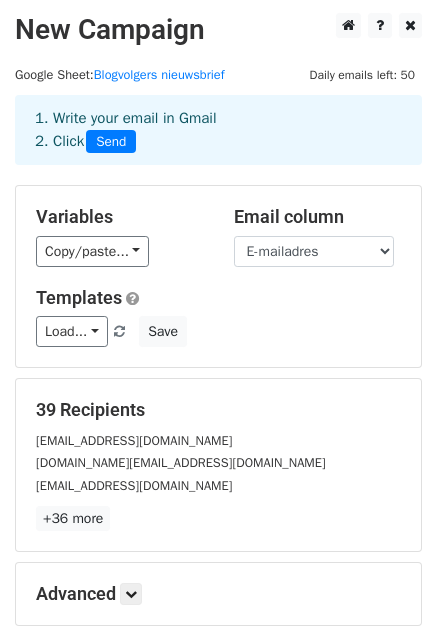scroll, scrollTop: 0, scrollLeft: 0, axis: both 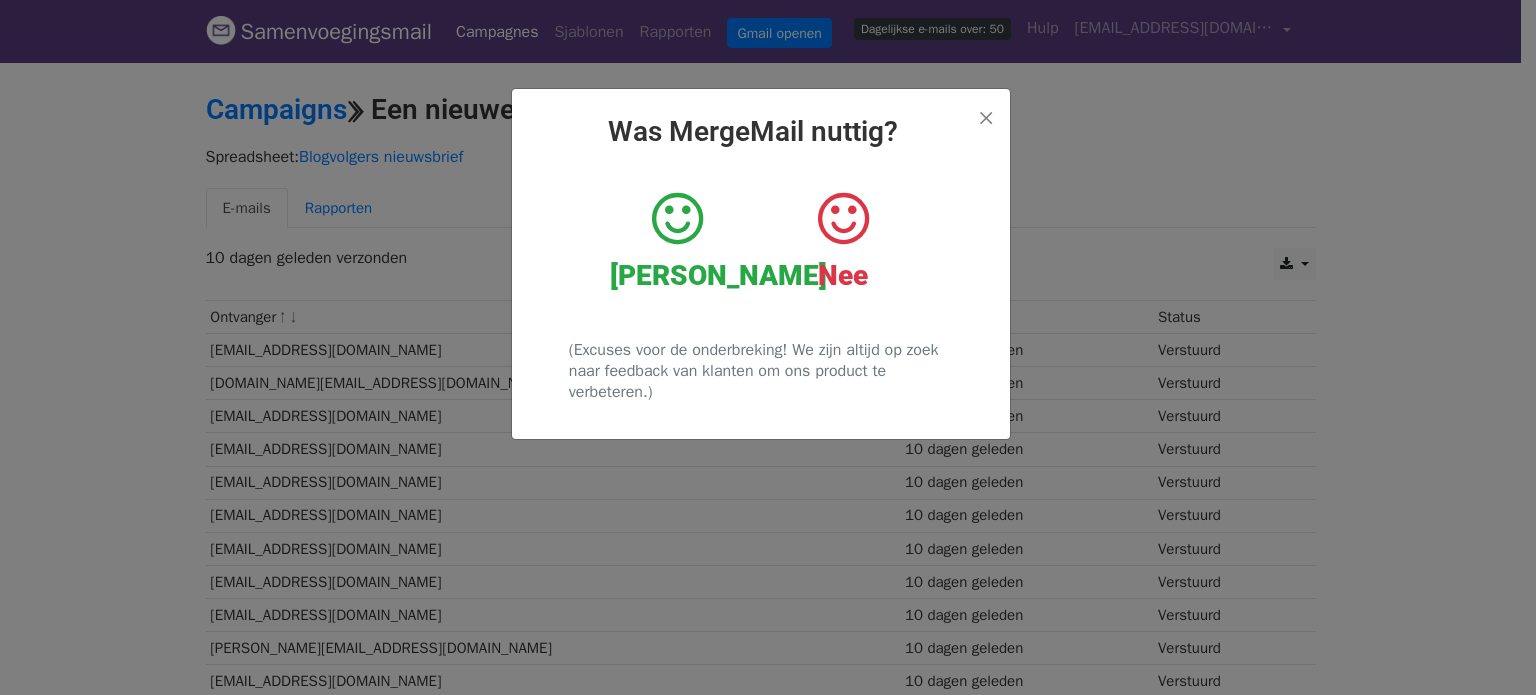 click on "Ja" at bounding box center (718, 275) 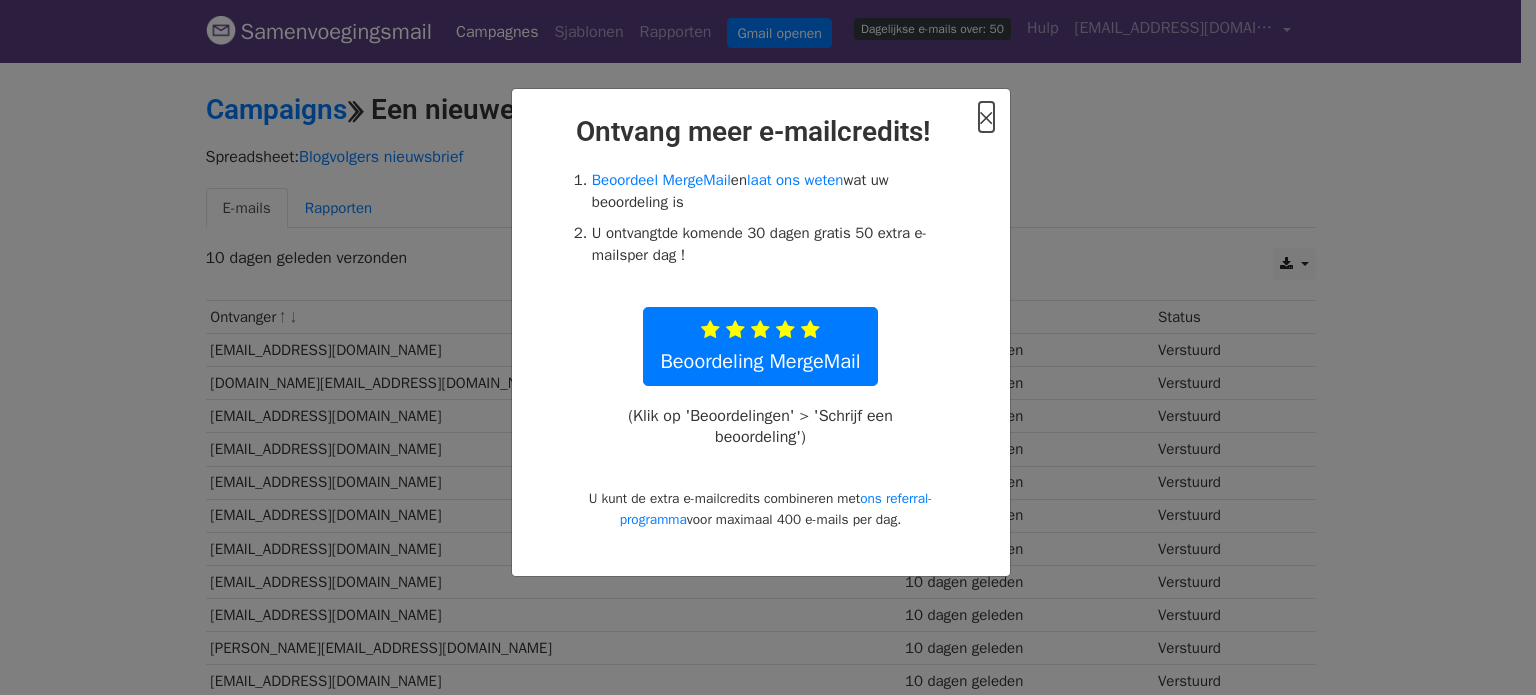 click on "×" at bounding box center (986, 117) 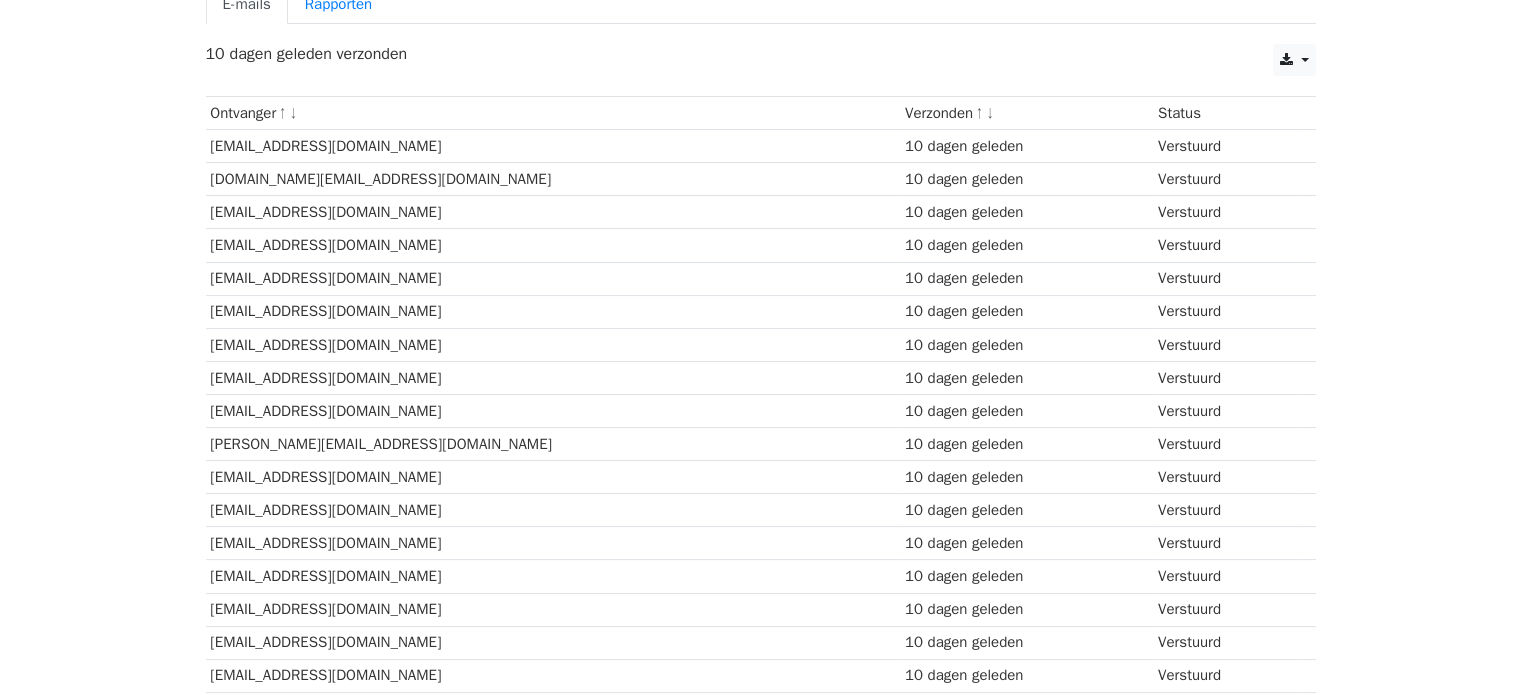 scroll, scrollTop: 0, scrollLeft: 0, axis: both 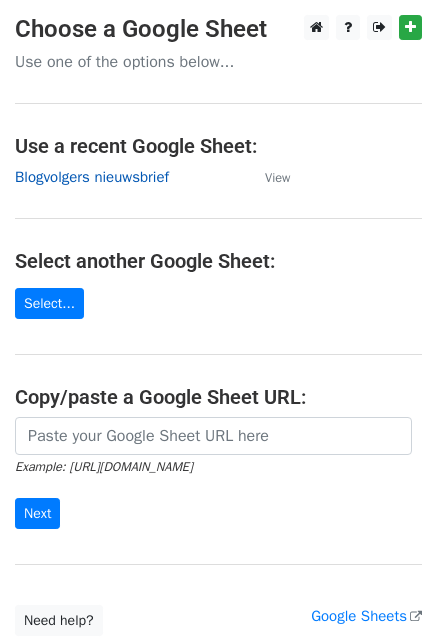 click on "Blogvolgers nieuwsbrief" at bounding box center [92, 177] 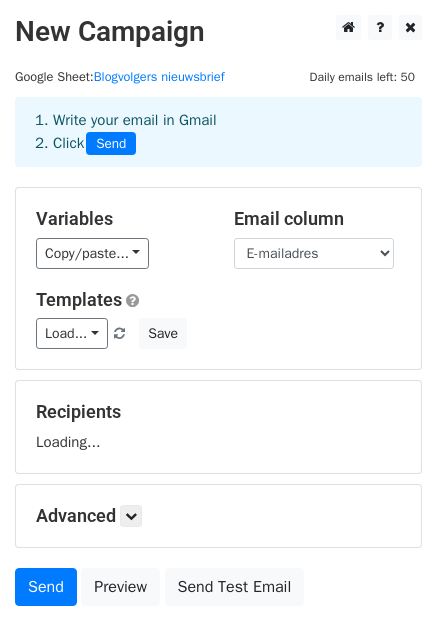 scroll, scrollTop: 0, scrollLeft: 0, axis: both 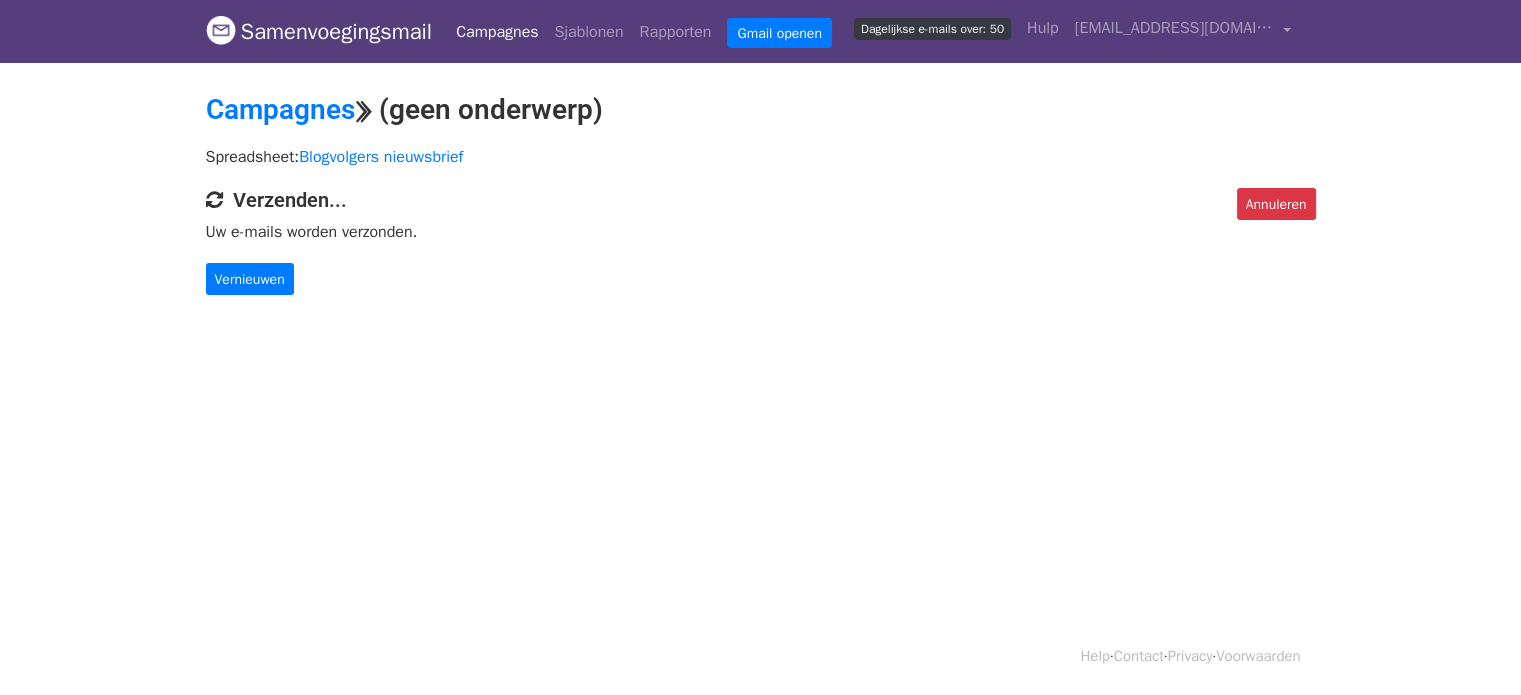 click on "Samenvoegingsmail
Campagnes
Sjablonen
Rapporten
Gmail openen
Dagelijkse e-mails over: 50
Hulp
esoerlemans@gmail.com
Rekening
Afmelden
Integraties
Meldingsinstellingen
Afmelden
Nieuwe functies
Je bent helemaal bij!
Geplande campagnes
Plan uw e-mails zo dat ze later worden verzonden.
Lees verder
Accountrapporten
Bekijk rapporten van al uw campagnes om zeer betrokken ontvangers te vinden en te zien welke sjablonen en campagnes de meeste kliks en openingen genereren.
Lees verder
Bekijk mijn rapporten
Sjabloon-editor
Maak prachtige e-mails met onze krachtige sjablooneditor.
Lees verder
Bekijk mijn sjablonen
Campagnes
⟫ (geen onderwerp)
Spreadsheet:
Blogvolgers nieuwsbrief
Annuleren
Verzenden...
Uw e-mails worden verzonden.
Vernieuwen" at bounding box center (760, 347) 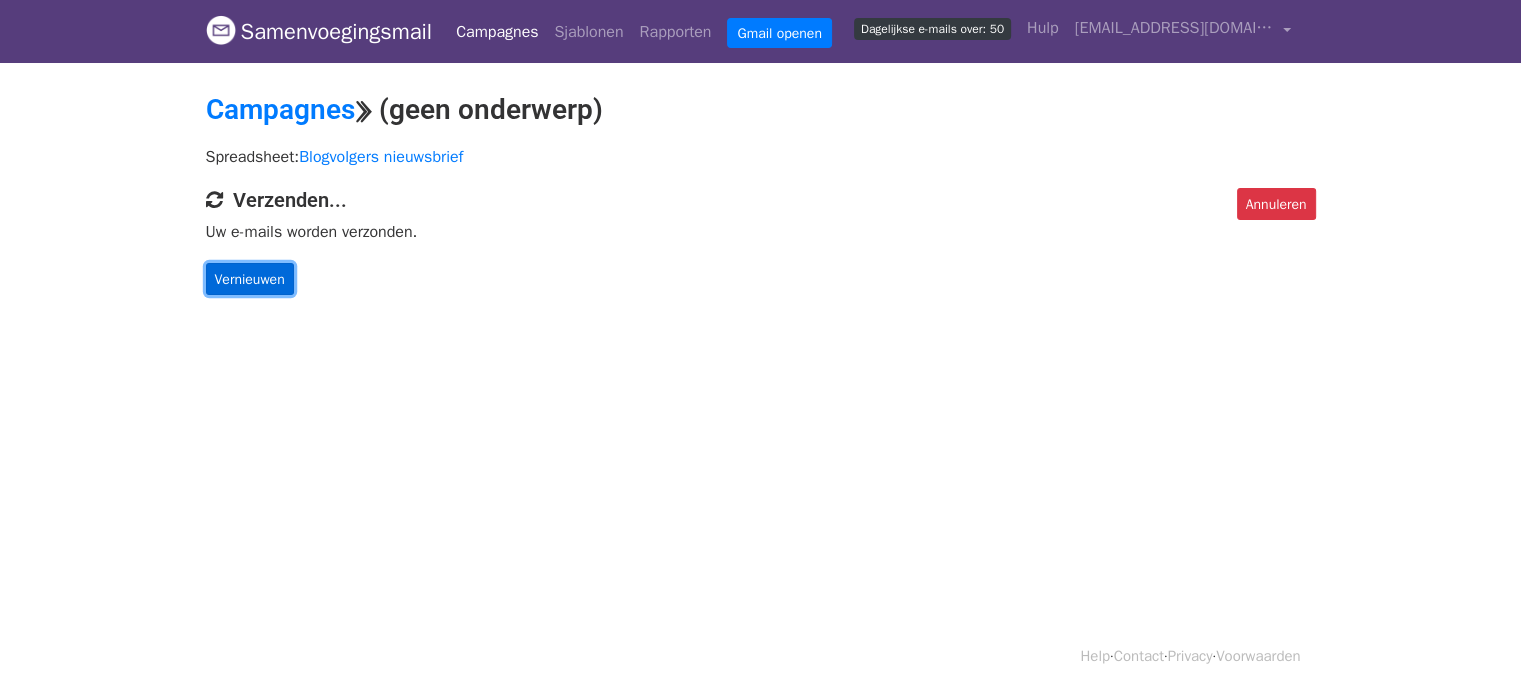 click on "Vernieuwen" at bounding box center (250, 279) 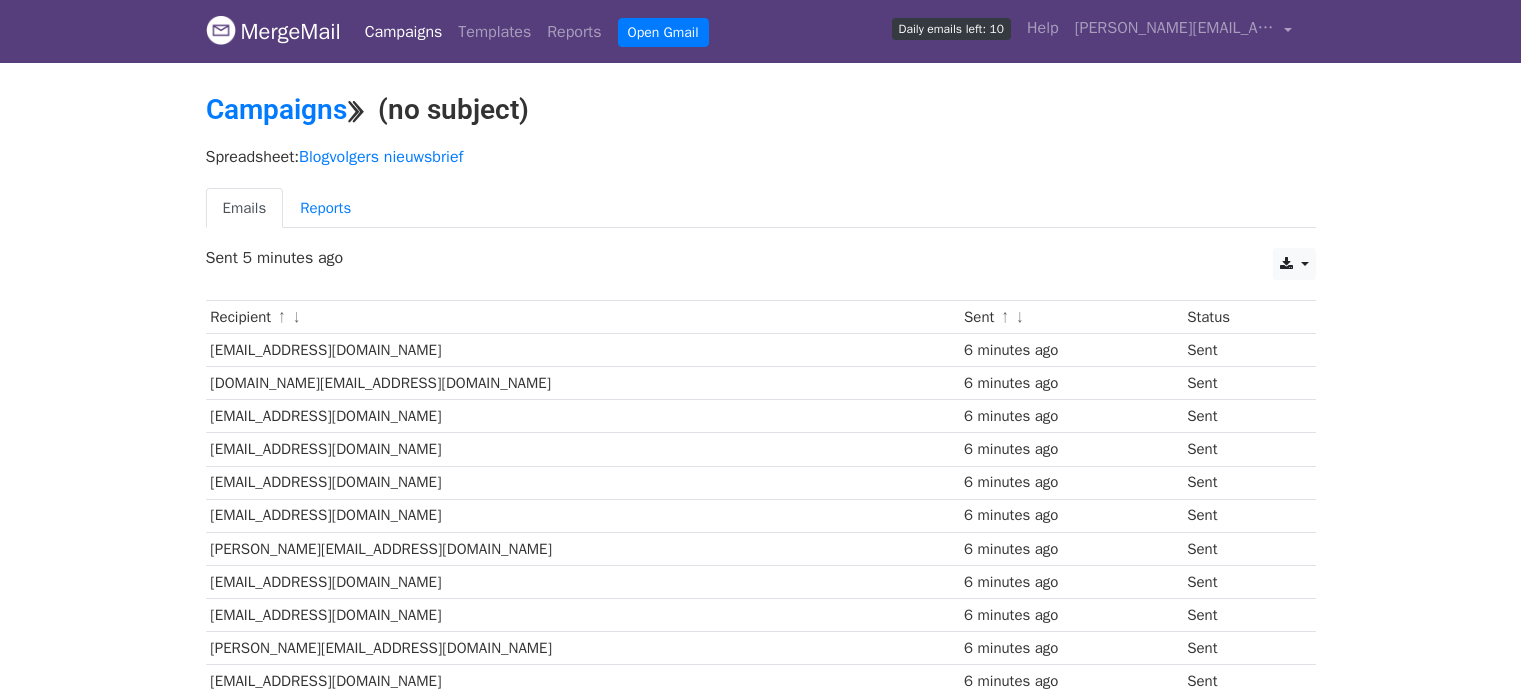 scroll, scrollTop: 0, scrollLeft: 0, axis: both 